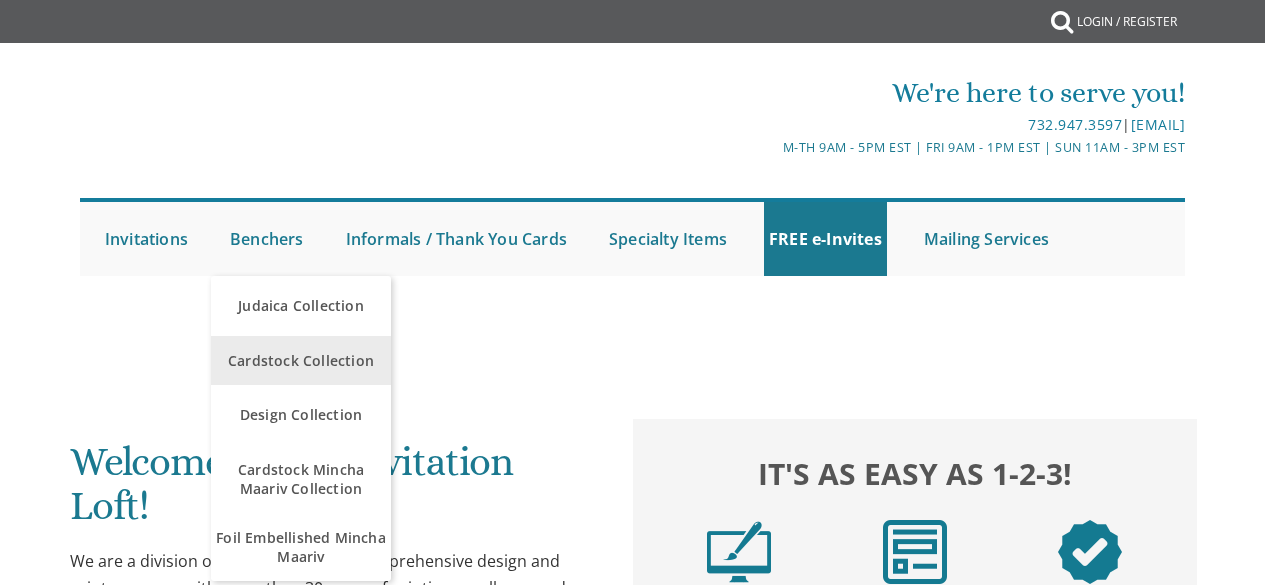 scroll, scrollTop: 0, scrollLeft: 0, axis: both 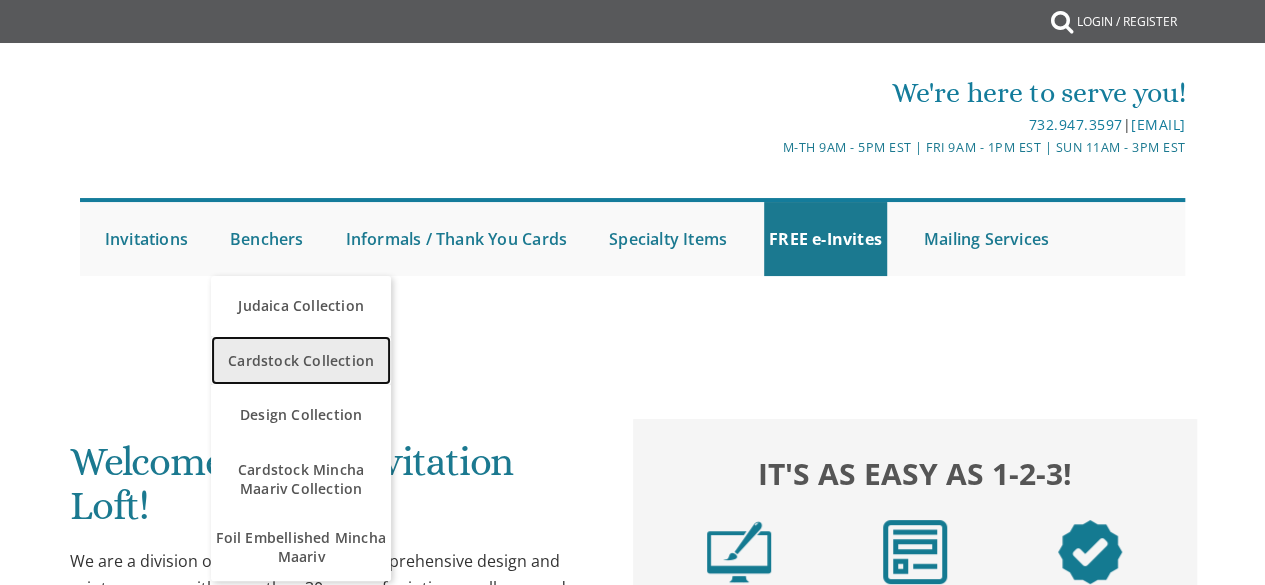 click on "Cardstock Collection" at bounding box center (301, 360) 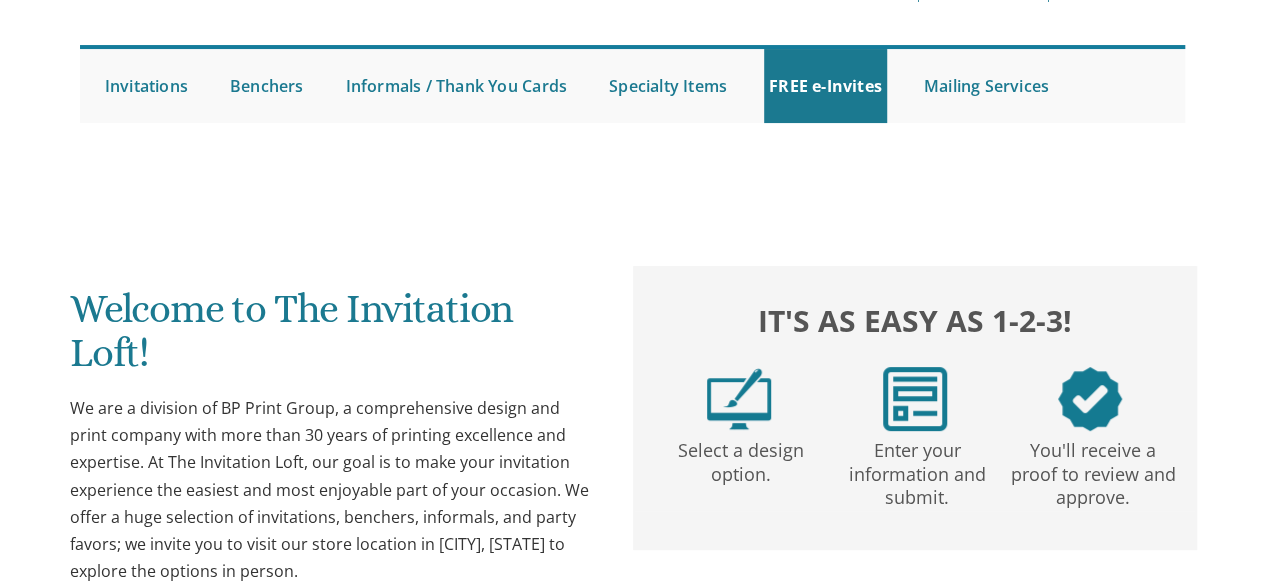 scroll, scrollTop: 160, scrollLeft: 0, axis: vertical 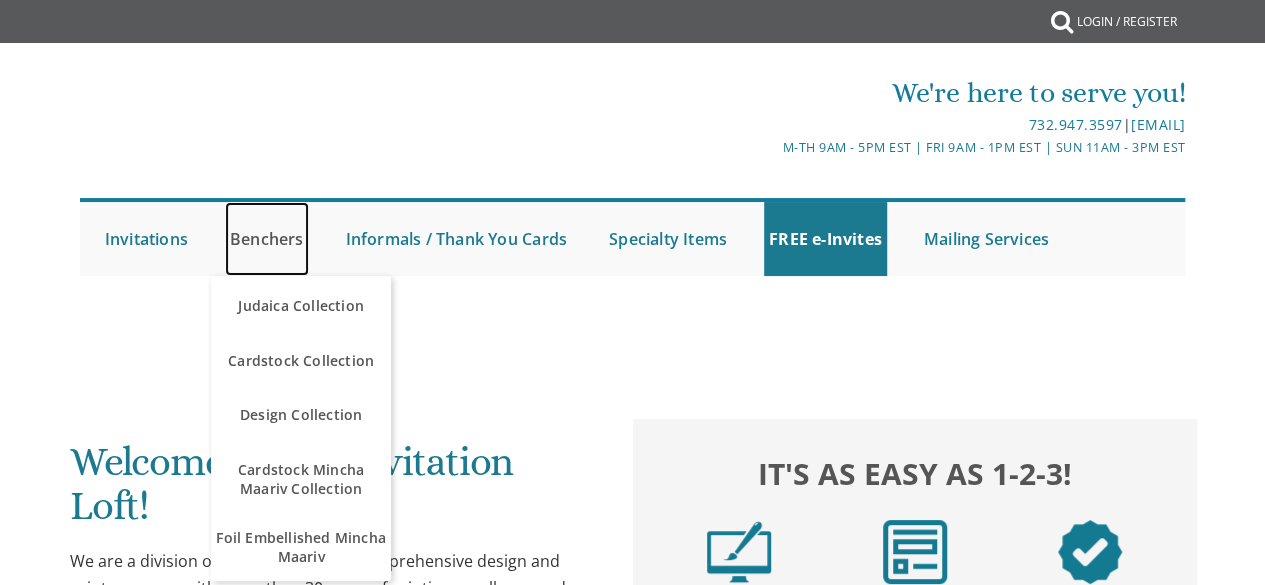 click on "Benchers" at bounding box center [267, 239] 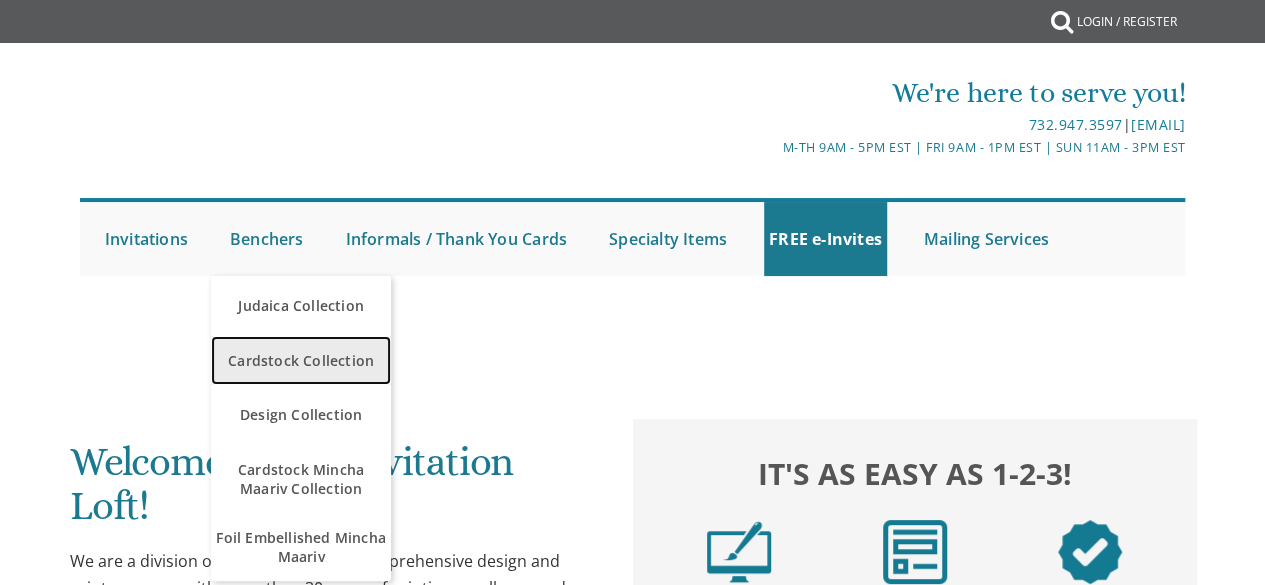 click on "Cardstock Collection" at bounding box center (301, 360) 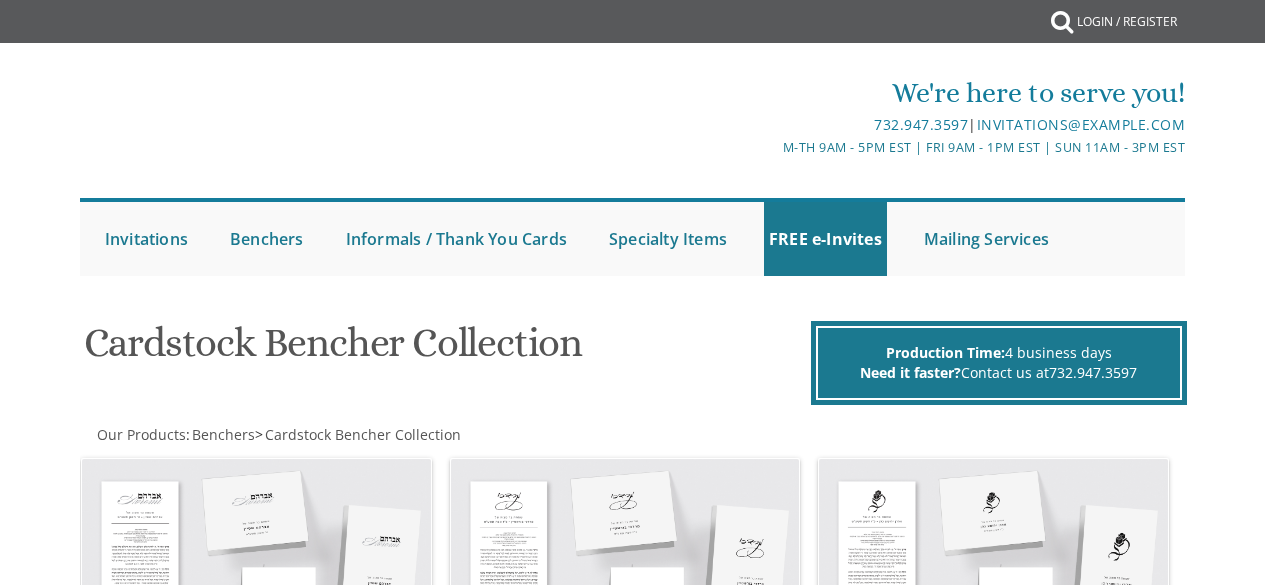 scroll, scrollTop: 0, scrollLeft: 0, axis: both 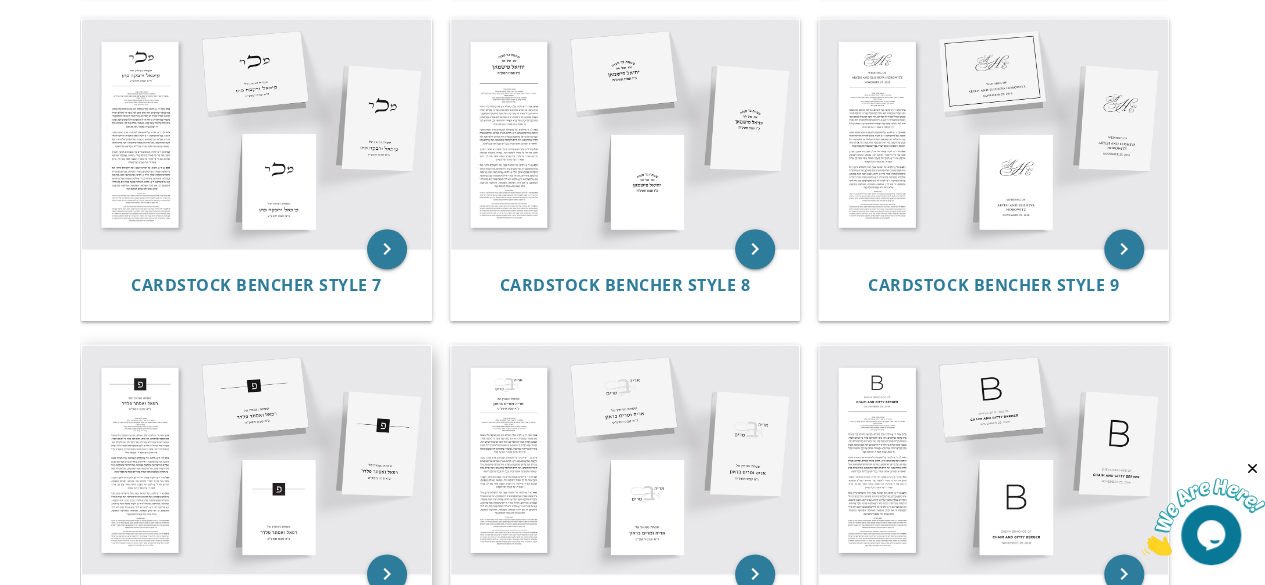 click at bounding box center [256, 459] 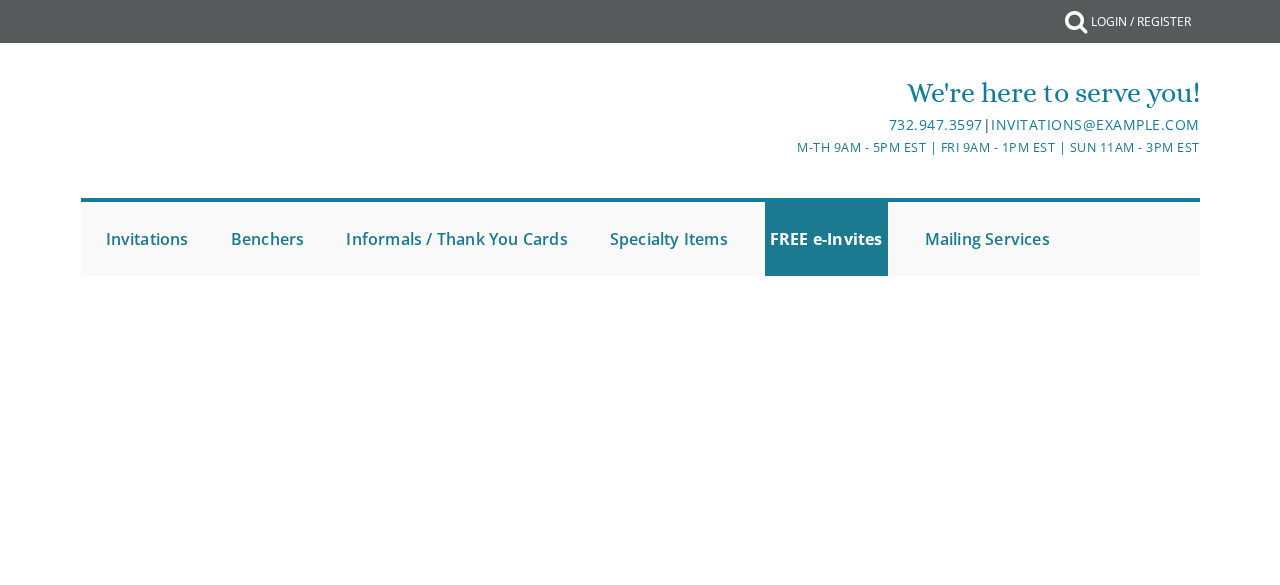 scroll, scrollTop: 0, scrollLeft: 0, axis: both 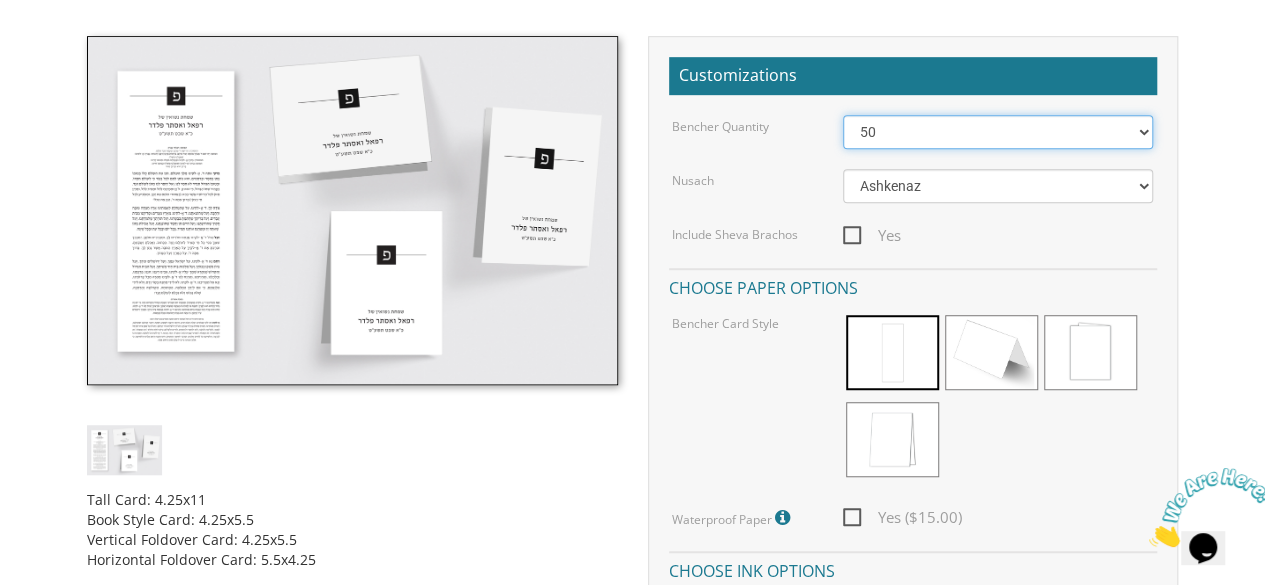 click on "50 60 70 80 90 100 125 150 175 200 225 250 275 300 325 350 375 400 425 450 475 500" at bounding box center (998, 132) 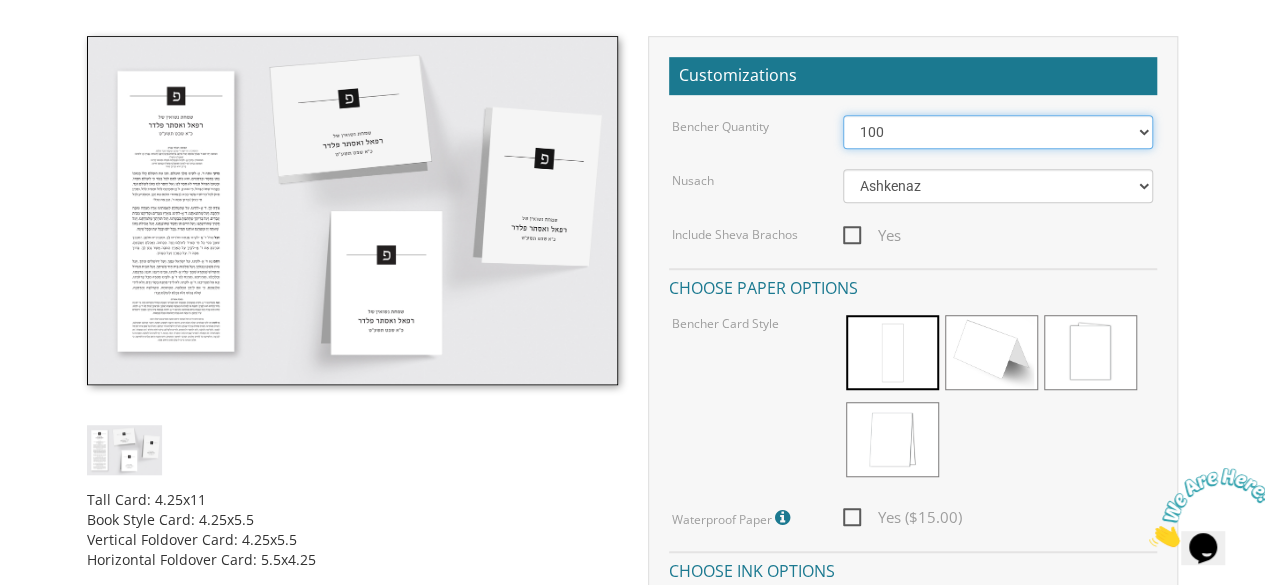 click on "50 60 70 80 90 100 125 150 175 200 225 250 275 300 325 350 375 400 425 450 475 500" at bounding box center (998, 132) 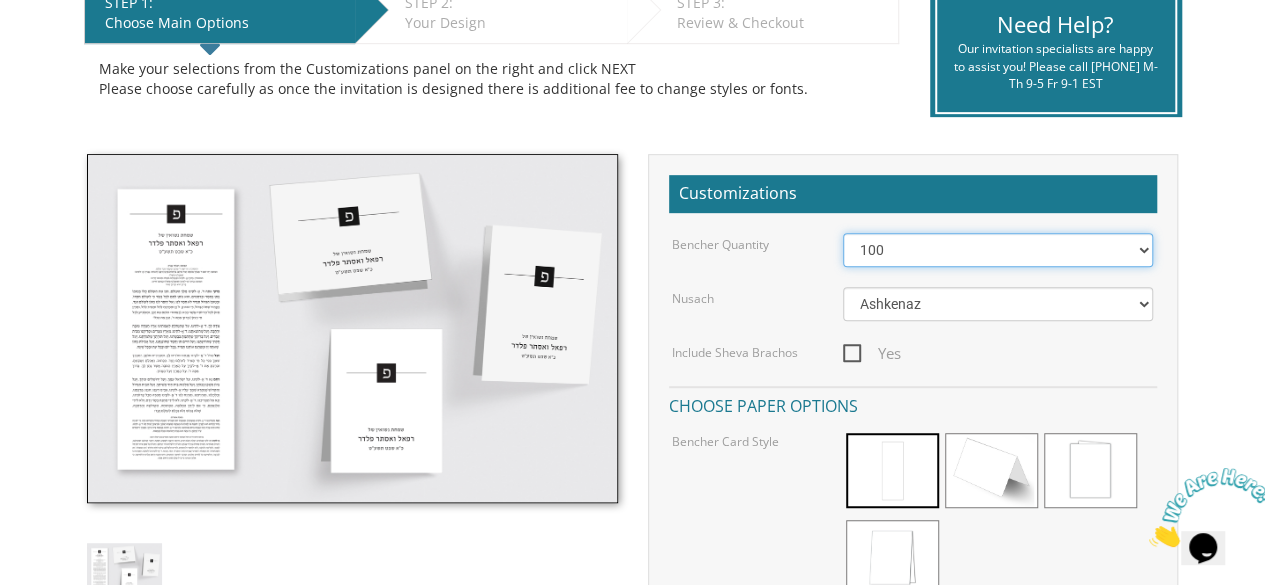 scroll, scrollTop: 436, scrollLeft: 0, axis: vertical 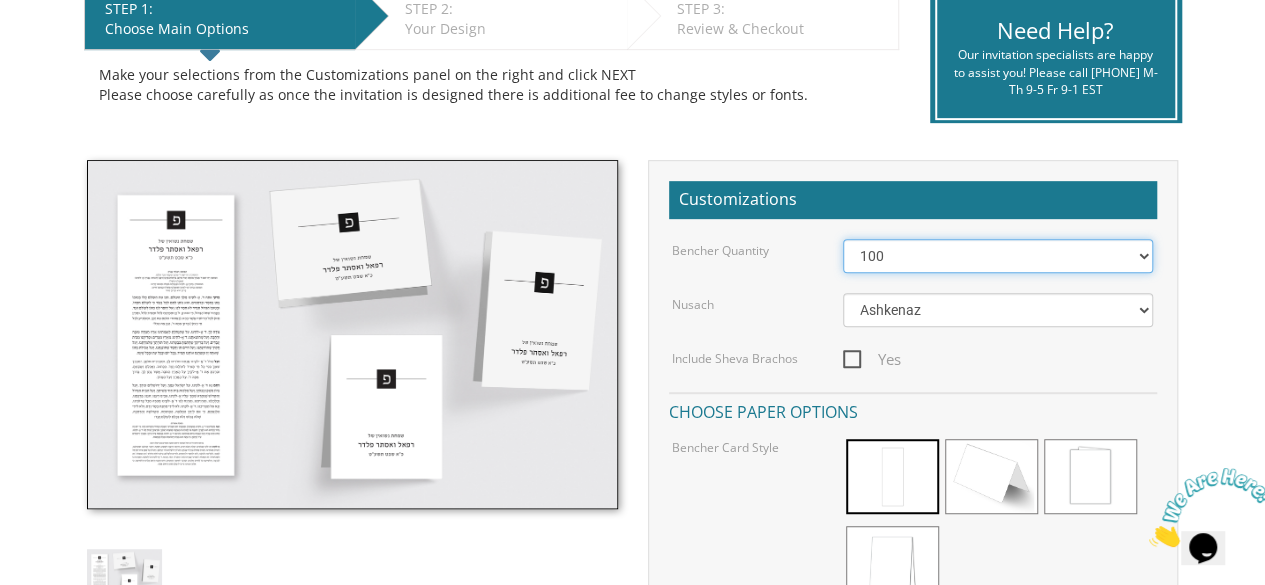 click on "50 60 70 80 90 100 125 150 175 200 225 250 275 300 325 350 375 400 425 450 475 500" at bounding box center [998, 256] 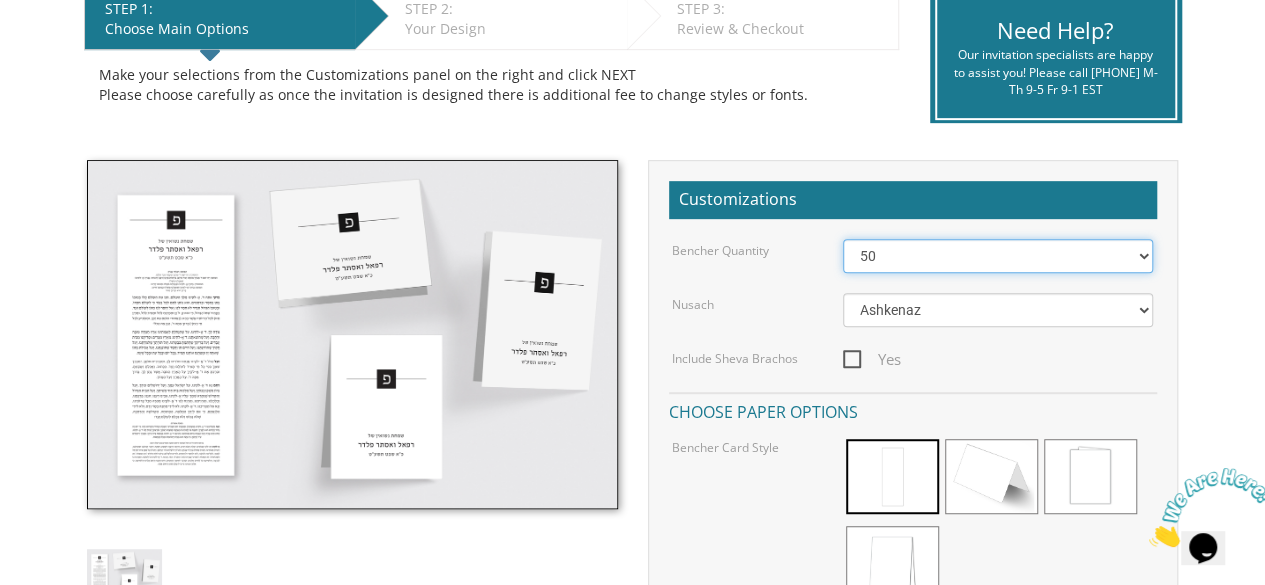 click on "50 60 70 80 90 100 125 150 175 200 225 250 275 300 325 350 375 400 425 450 475 500" at bounding box center (998, 256) 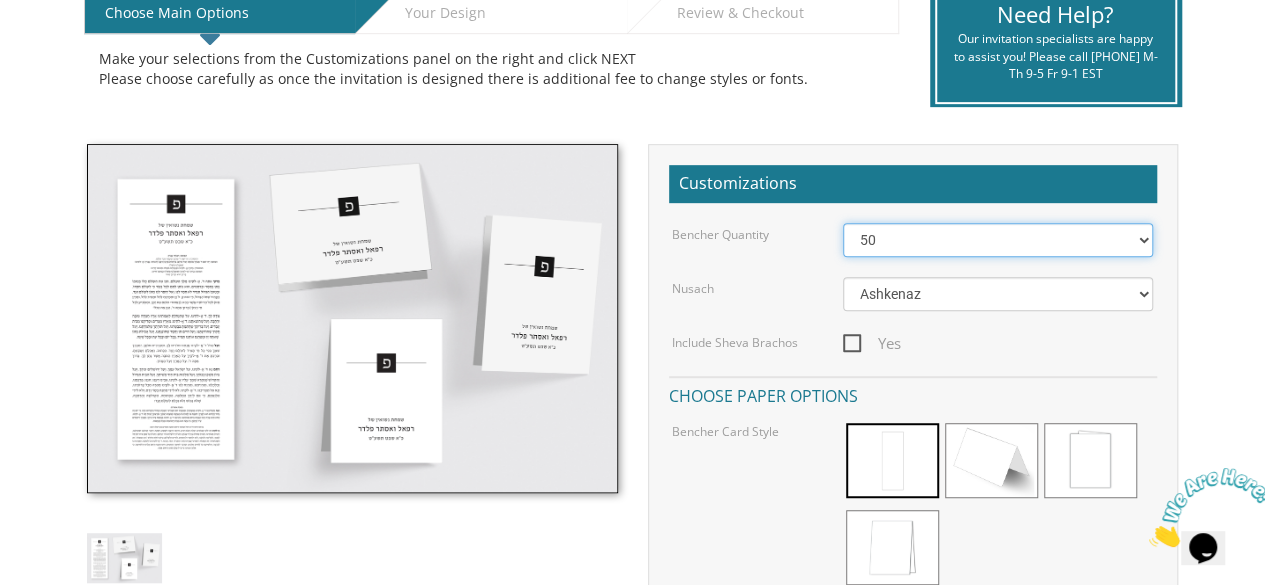 scroll, scrollTop: 544, scrollLeft: 0, axis: vertical 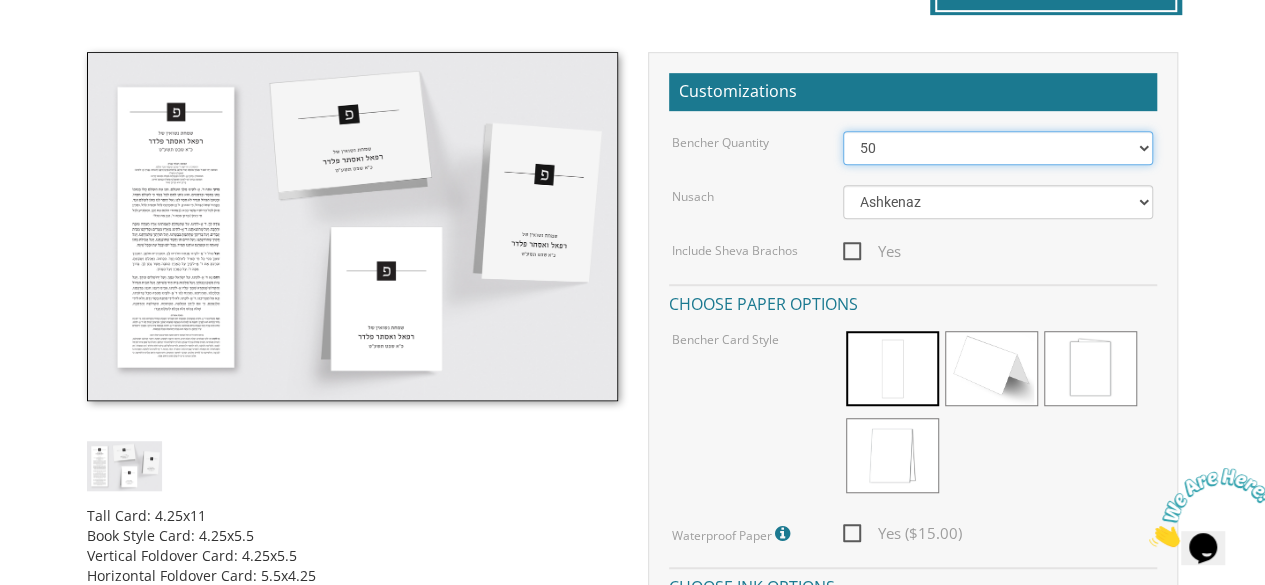 click on "50 60 70 80 90 100 125 150 175 200 225 250 275 300 325 350 375 400 425 450 475 500" at bounding box center (998, 148) 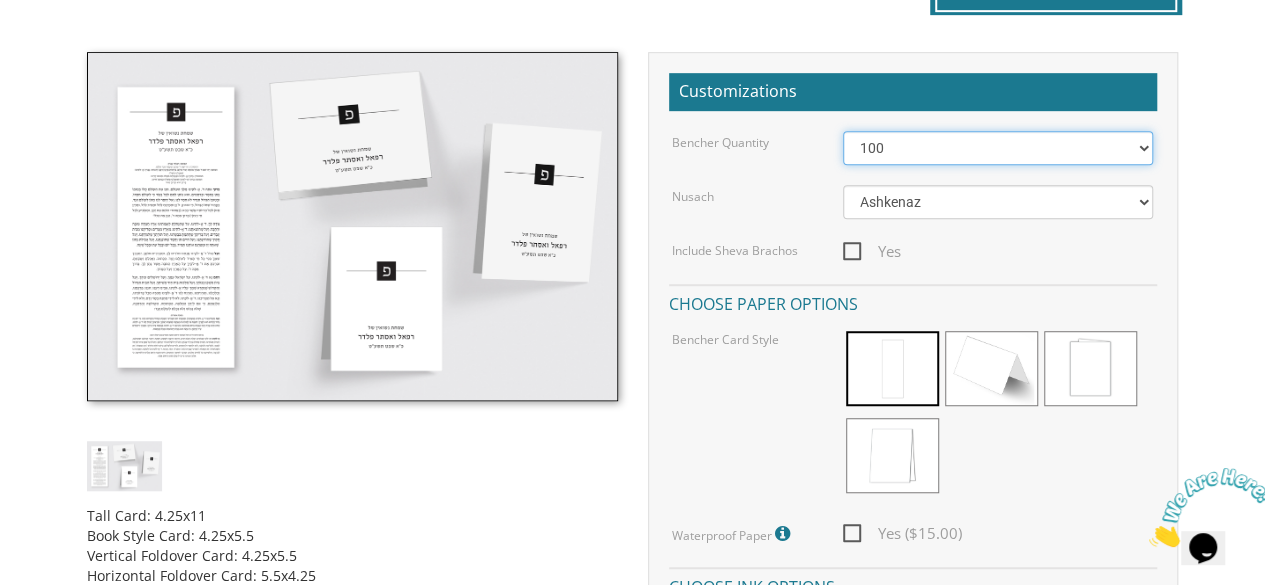 click on "50 60 70 80 90 100 125 150 175 200 225 250 275 300 325 350 375 400 425 450 475 500" at bounding box center [998, 148] 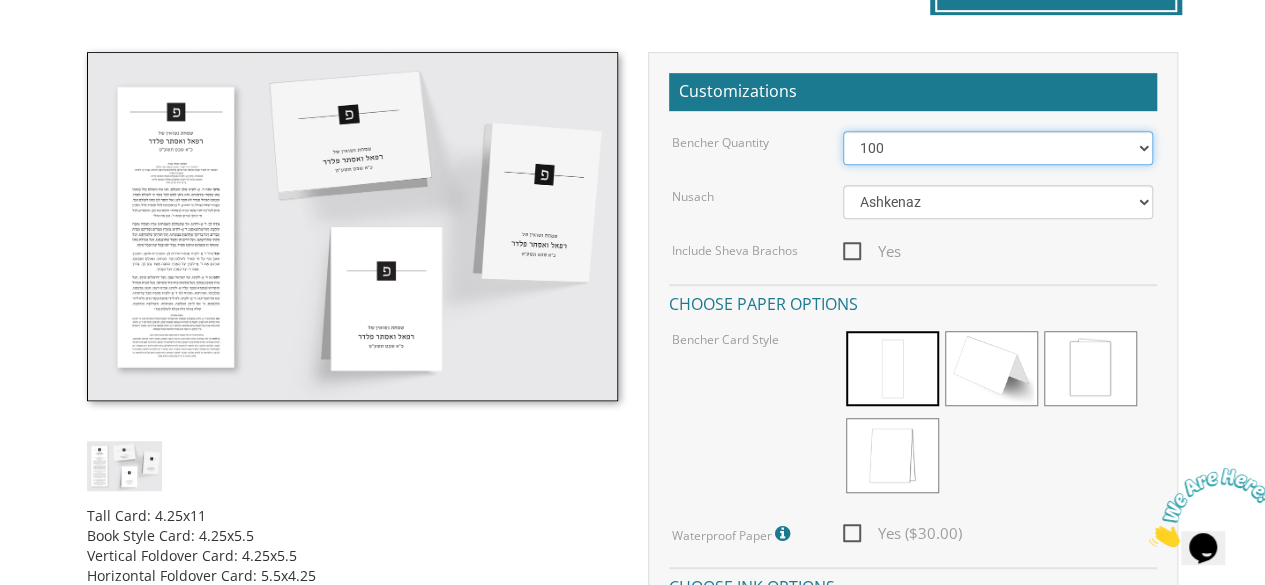 click on "50 60 70 80 90 100 125 150 175 200 225 250 275 300 325 350 375 400 425 450 475 500" at bounding box center [998, 148] 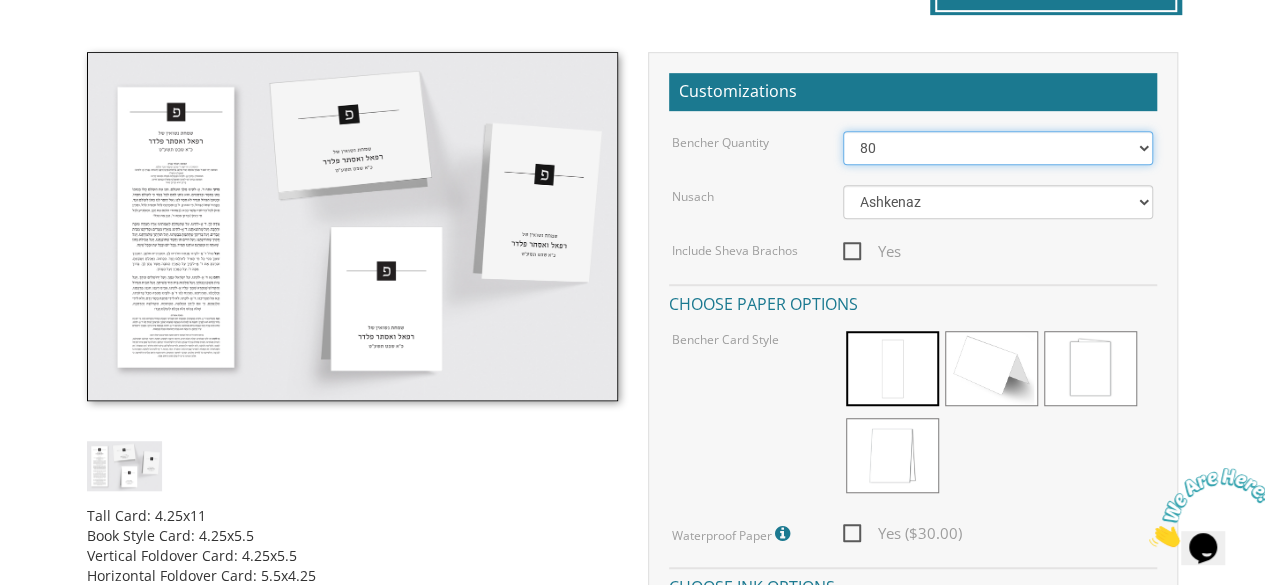 click on "50 60 70 80 90 100 125 150 175 200 225 250 275 300 325 350 375 400 425 450 475 500" at bounding box center (998, 148) 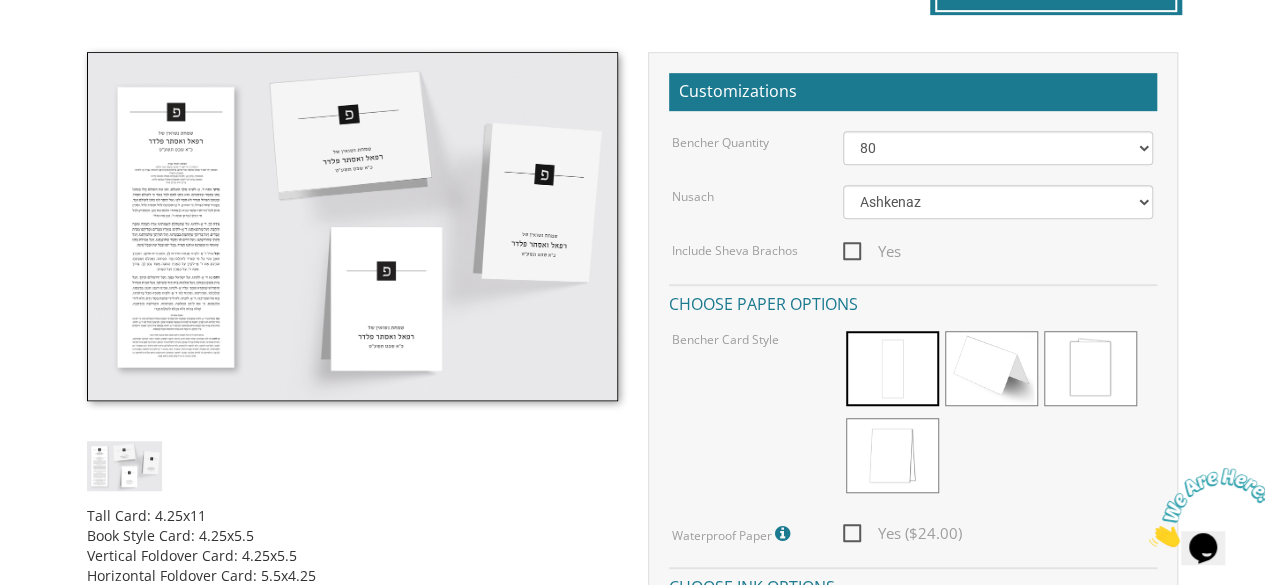 drag, startPoint x: 1275, startPoint y: 196, endPoint x: 853, endPoint y: 28, distance: 454.2114 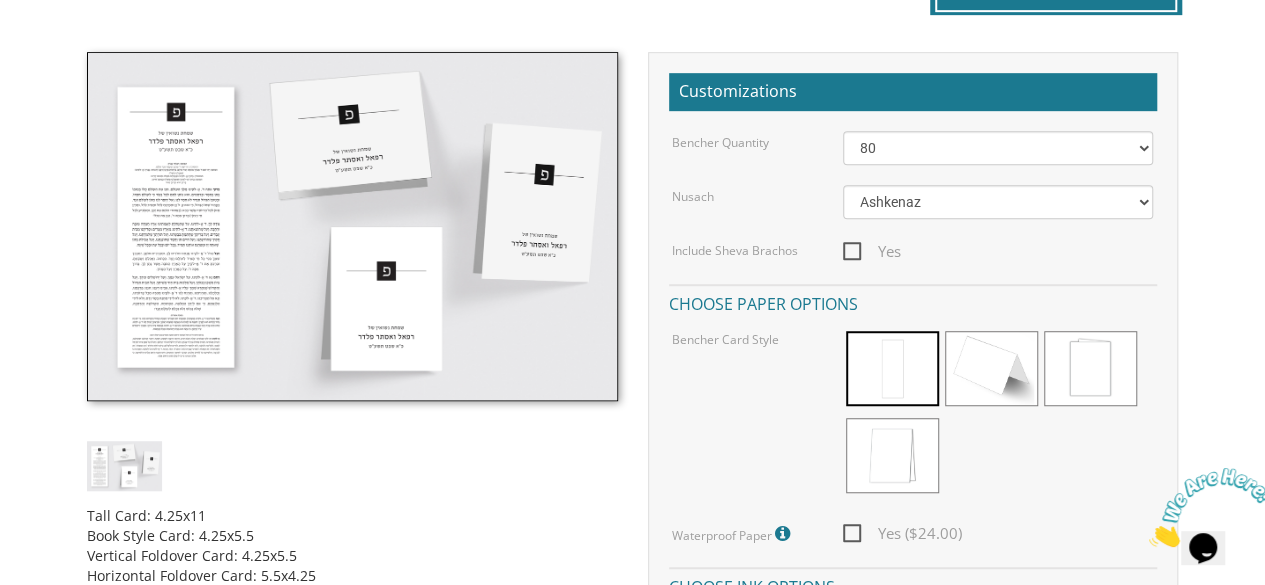 drag, startPoint x: 1272, startPoint y: 205, endPoint x: 702, endPoint y: 469, distance: 628.16876 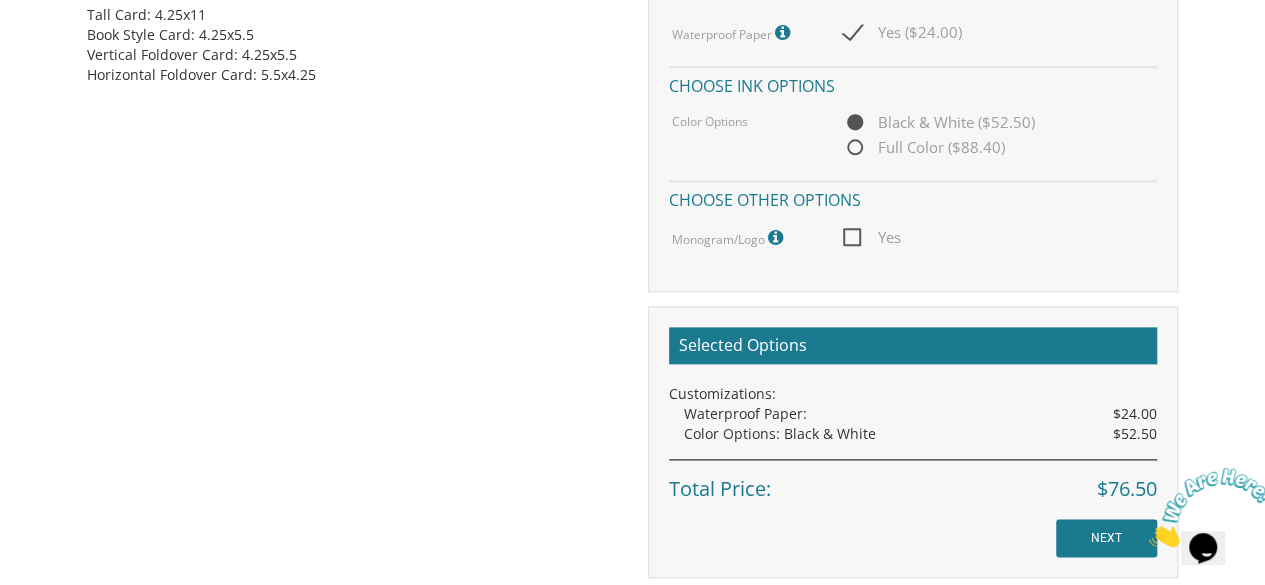 scroll, scrollTop: 1051, scrollLeft: 0, axis: vertical 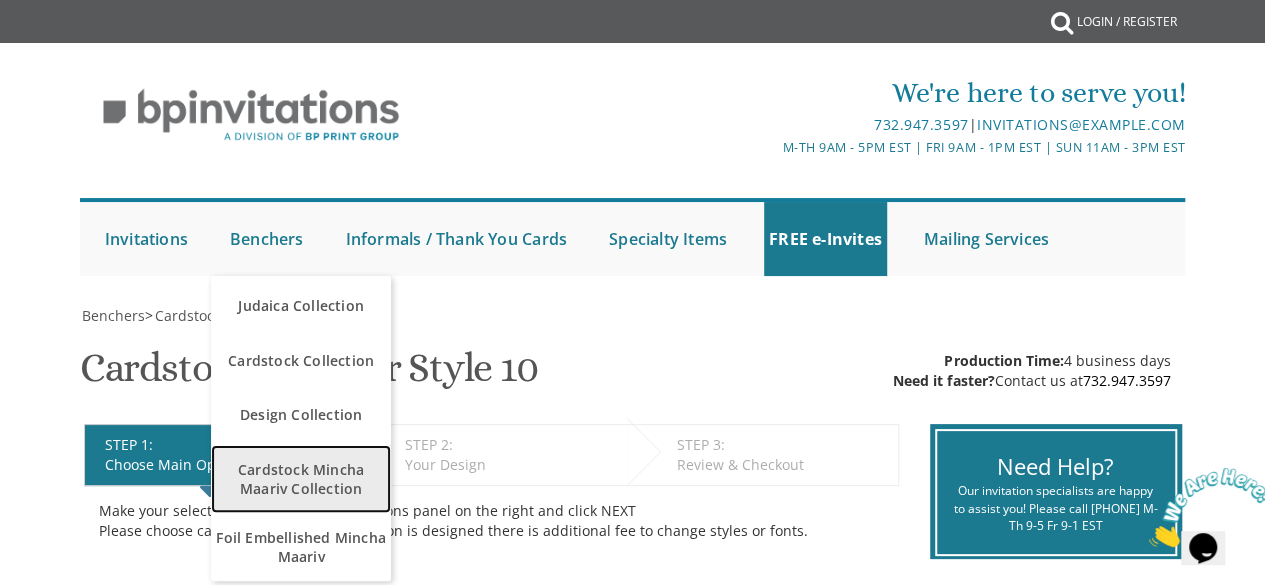 click on "Cardstock Mincha Maariv Collection" at bounding box center [301, 479] 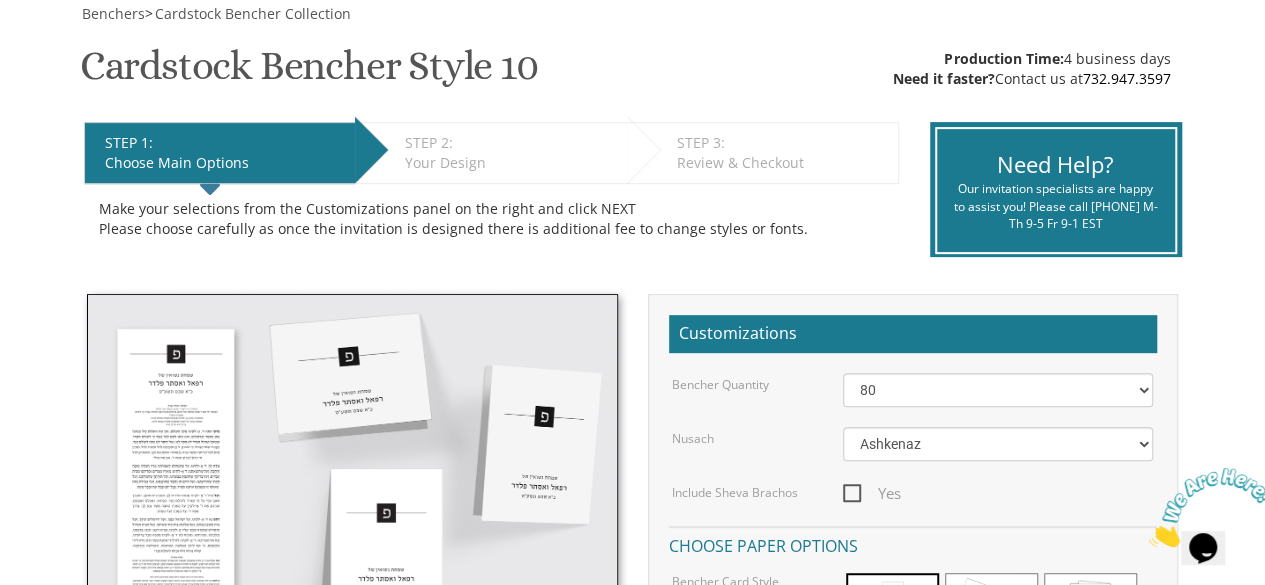 scroll, scrollTop: 320, scrollLeft: 0, axis: vertical 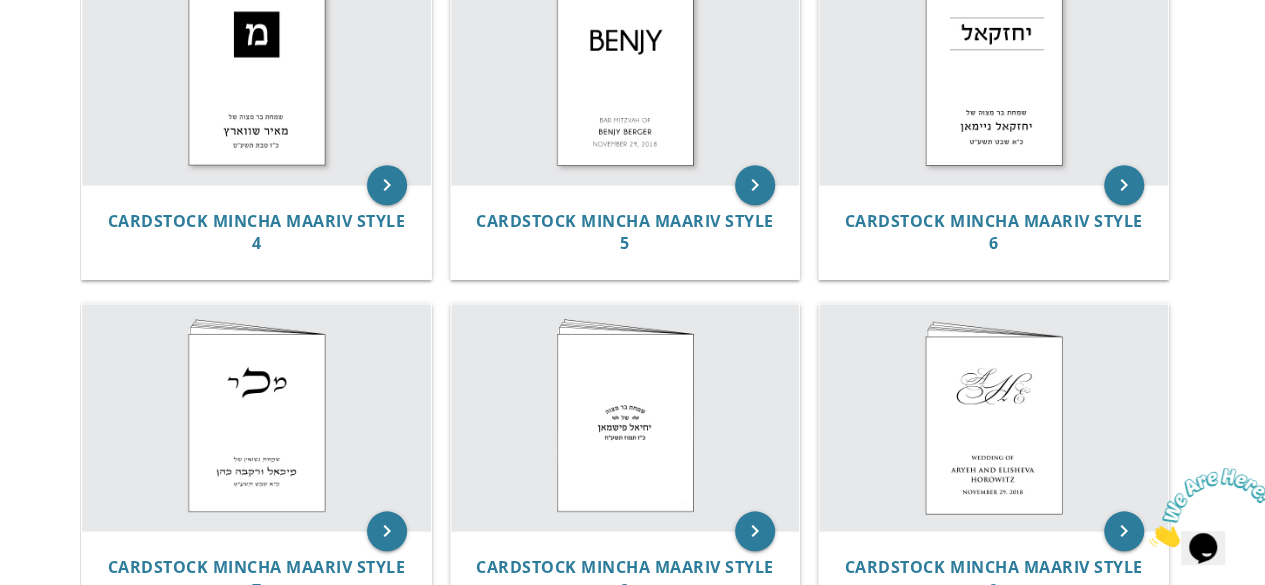 drag, startPoint x: 1273, startPoint y: 52, endPoint x: 1244, endPoint y: 273, distance: 222.89459 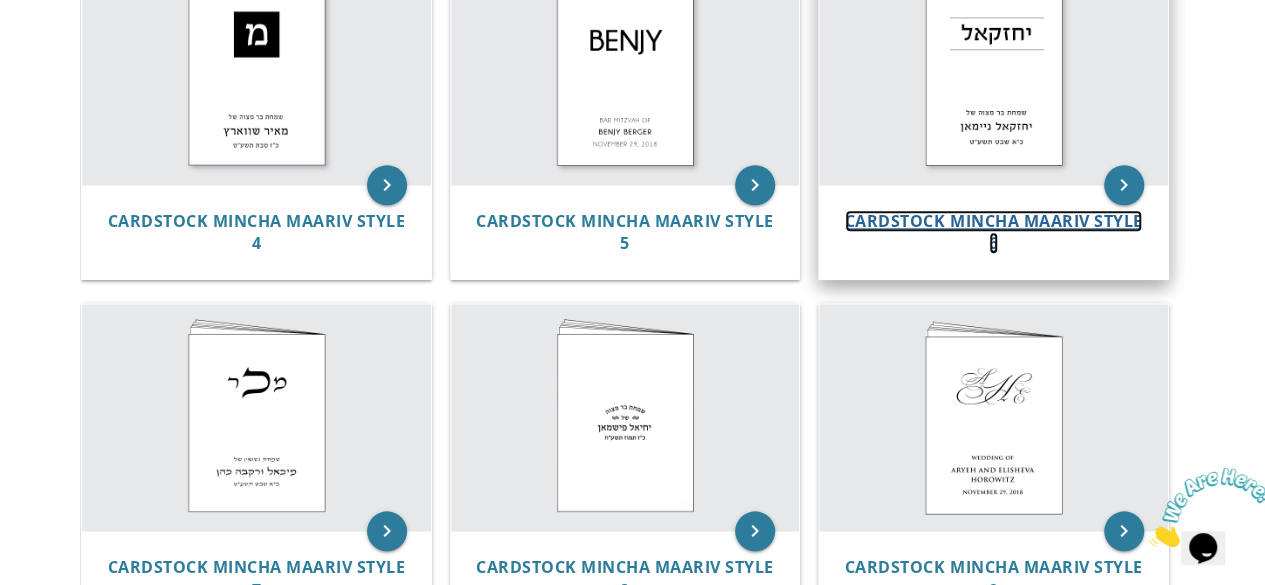 click on "Cardstock Mincha Maariv Style 6" at bounding box center [994, 232] 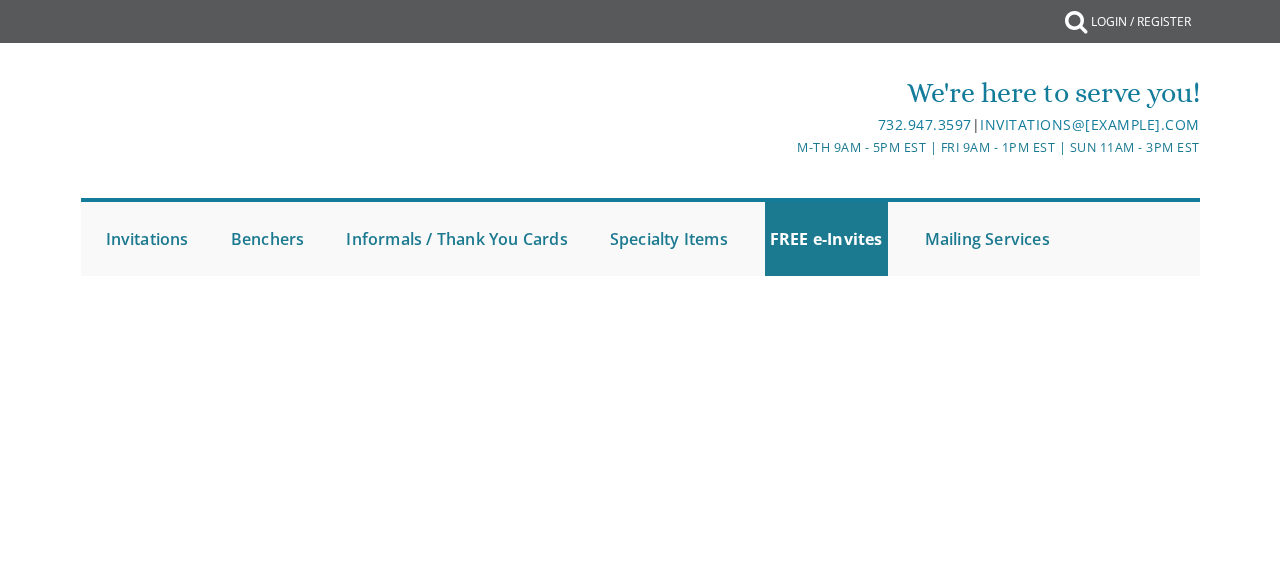 scroll, scrollTop: 0, scrollLeft: 0, axis: both 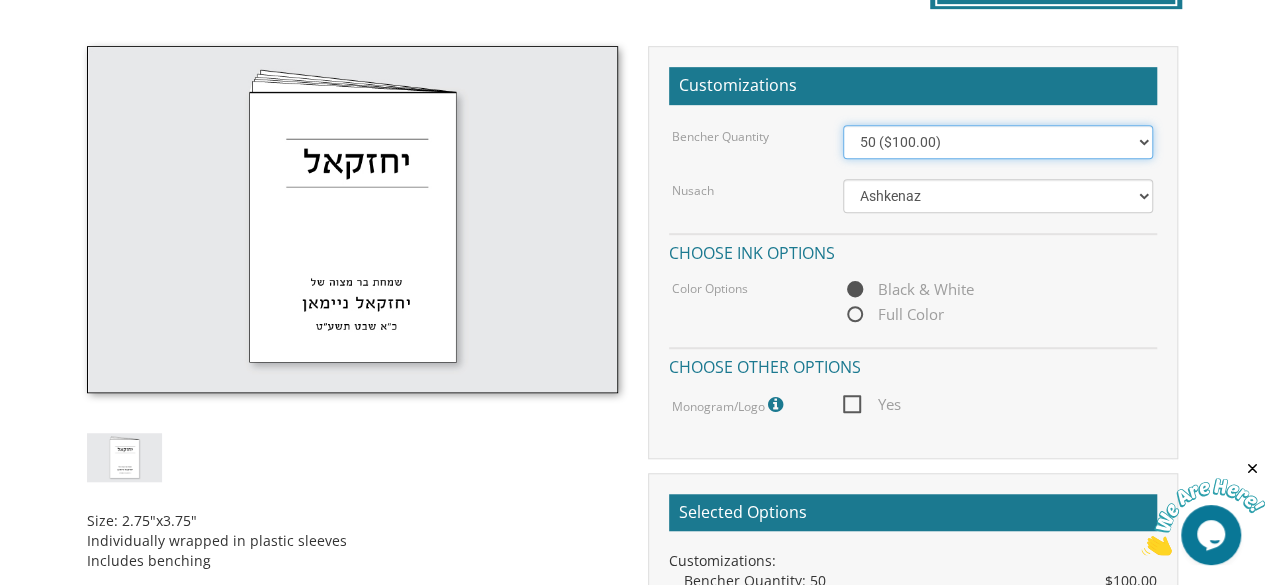 click on "50 ($100.00) 60 ($120.00) 70 ($140.00) 80 ($160.00) 90 ($180.00) 100 ($200.00) 125 ($250.00) 150 ($300.00) 175 ($350.00) 200 ($400.00) 225 ($450.00) 250 ($500.00) 275 ($550.00) 300 ($600.00) 325 ($650.00) 350 ($700.00) 375 ($750.00) 400 ($800.00) 425 ($850.00) 450 ($900.00) 475 ($950.00) 500 ($1,000.00)" at bounding box center (998, 142) 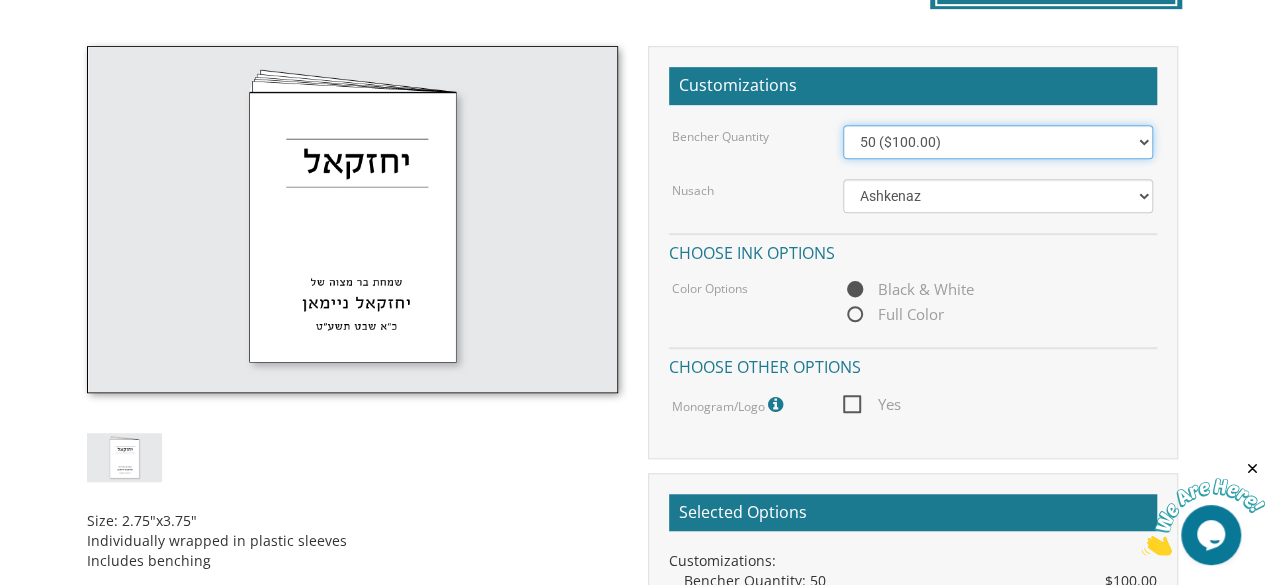 select on "80" 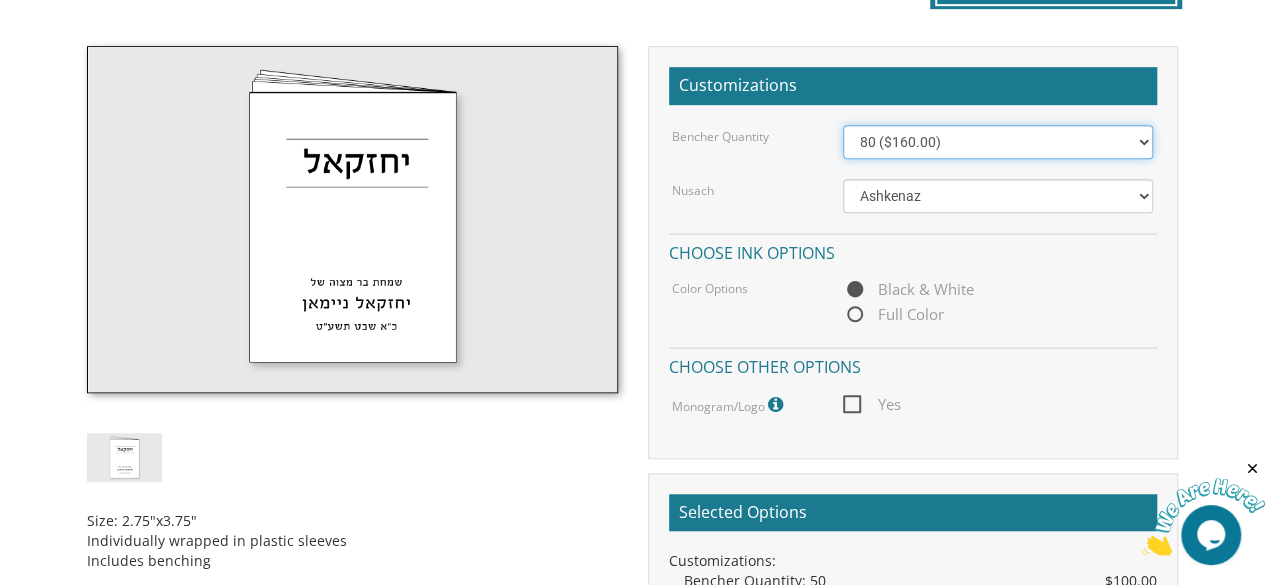 click on "50 ($100.00) 60 ($120.00) 70 ($140.00) 80 ($160.00) 90 ($180.00) 100 ($200.00) 125 ($250.00) 150 ($300.00) 175 ($350.00) 200 ($400.00) 225 ($450.00) 250 ($500.00) 275 ($550.00) 300 ($600.00) 325 ($650.00) 350 ($700.00) 375 ($750.00) 400 ($800.00) 425 ($850.00) 450 ($900.00) 475 ($950.00) 500 ($1,000.00)" at bounding box center (998, 142) 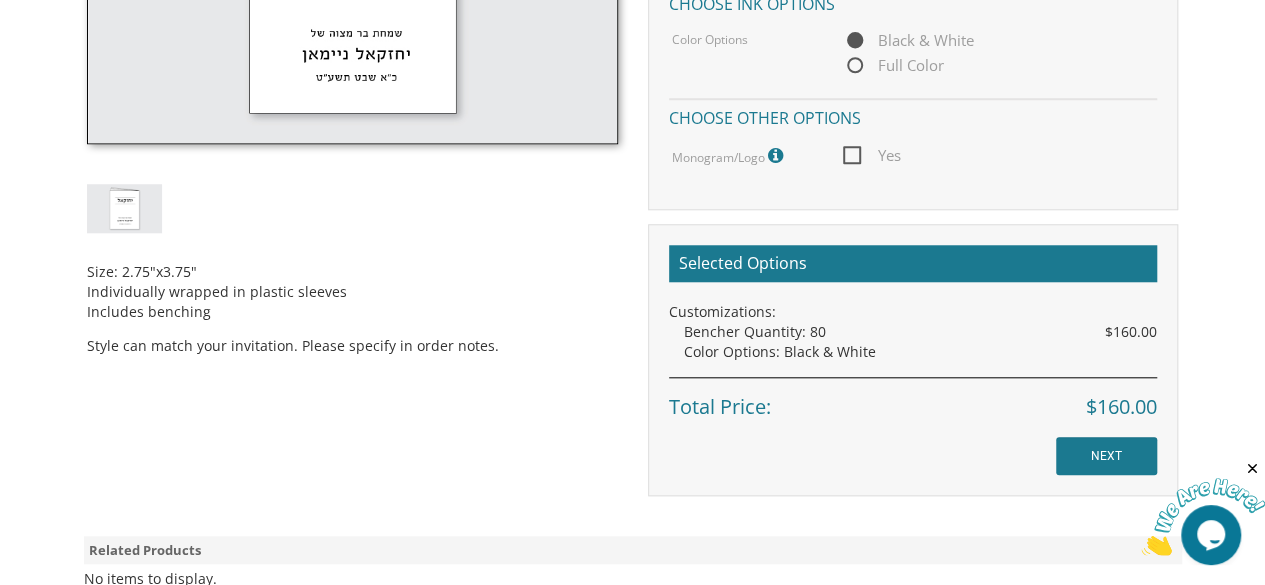 scroll, scrollTop: 804, scrollLeft: 0, axis: vertical 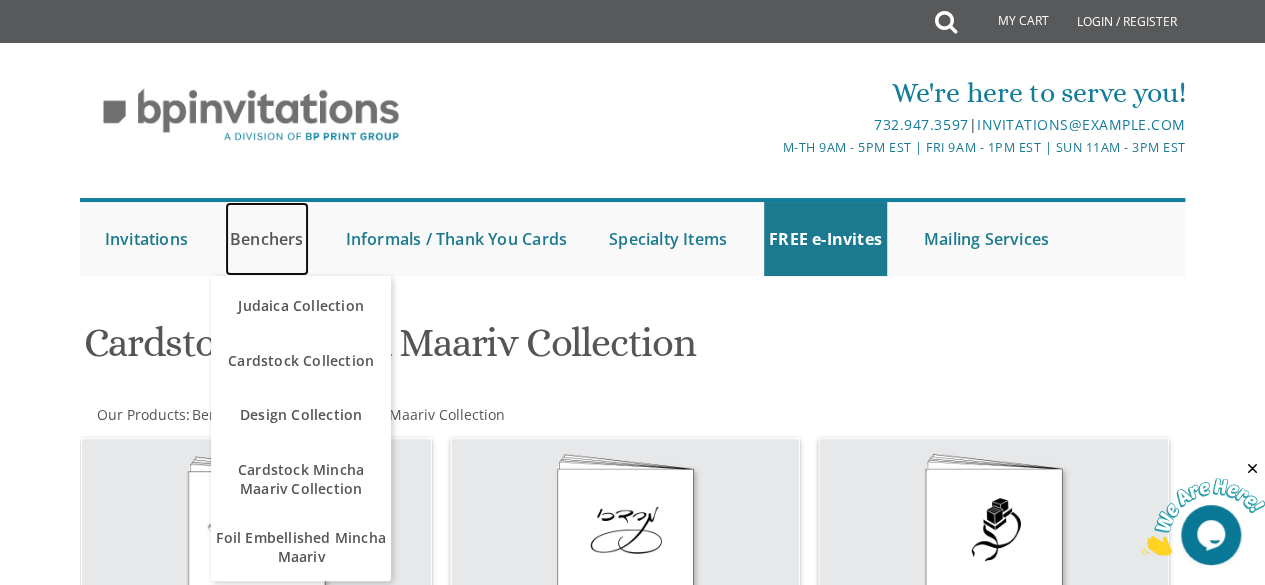 click on "Benchers" at bounding box center [267, 239] 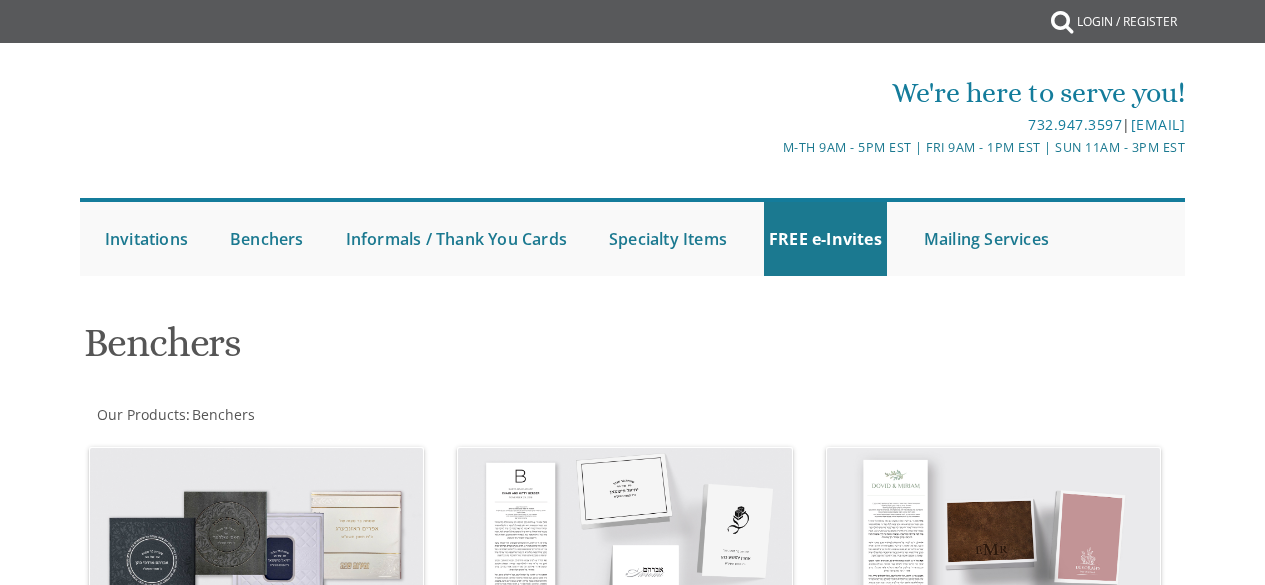 scroll, scrollTop: 0, scrollLeft: 0, axis: both 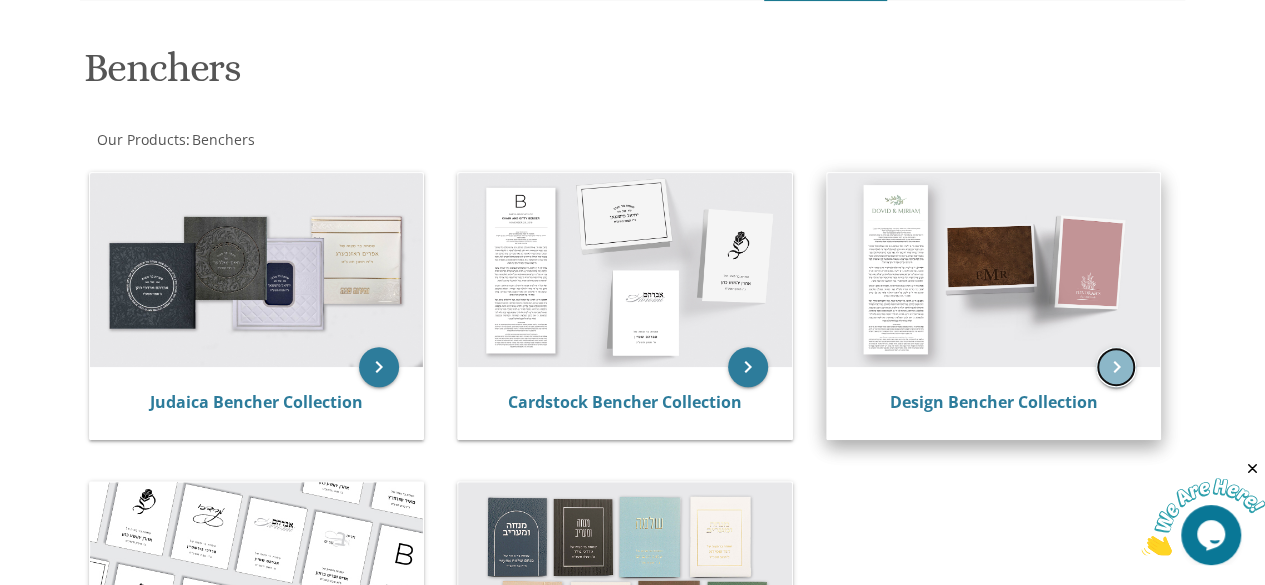 click on "keyboard_arrow_right" at bounding box center (1116, 367) 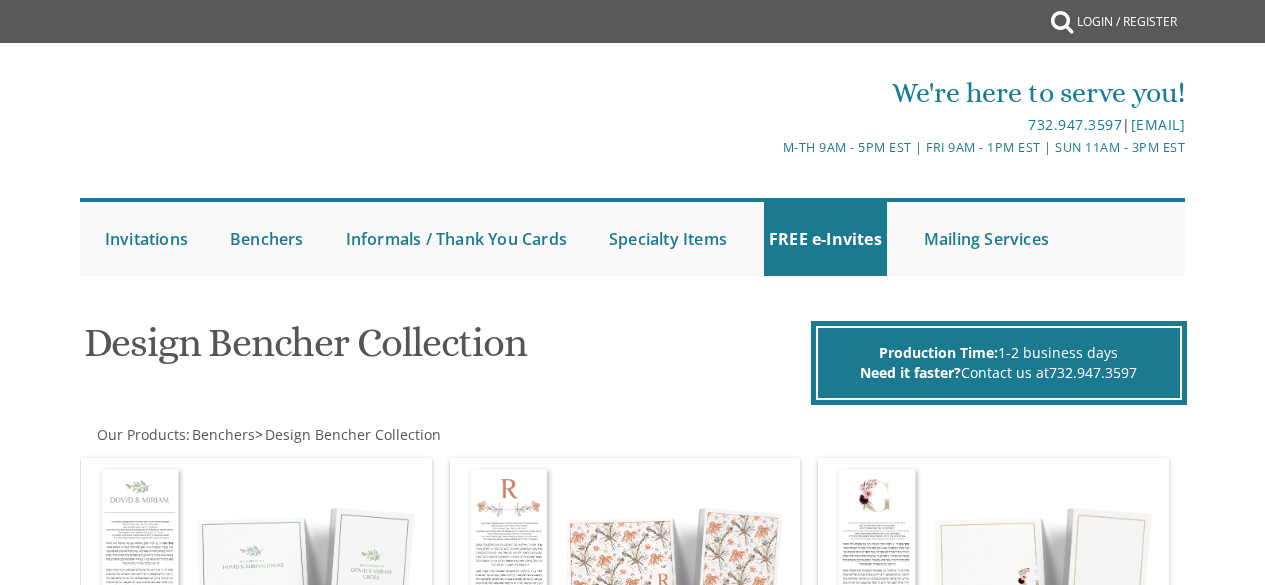 scroll, scrollTop: 0, scrollLeft: 0, axis: both 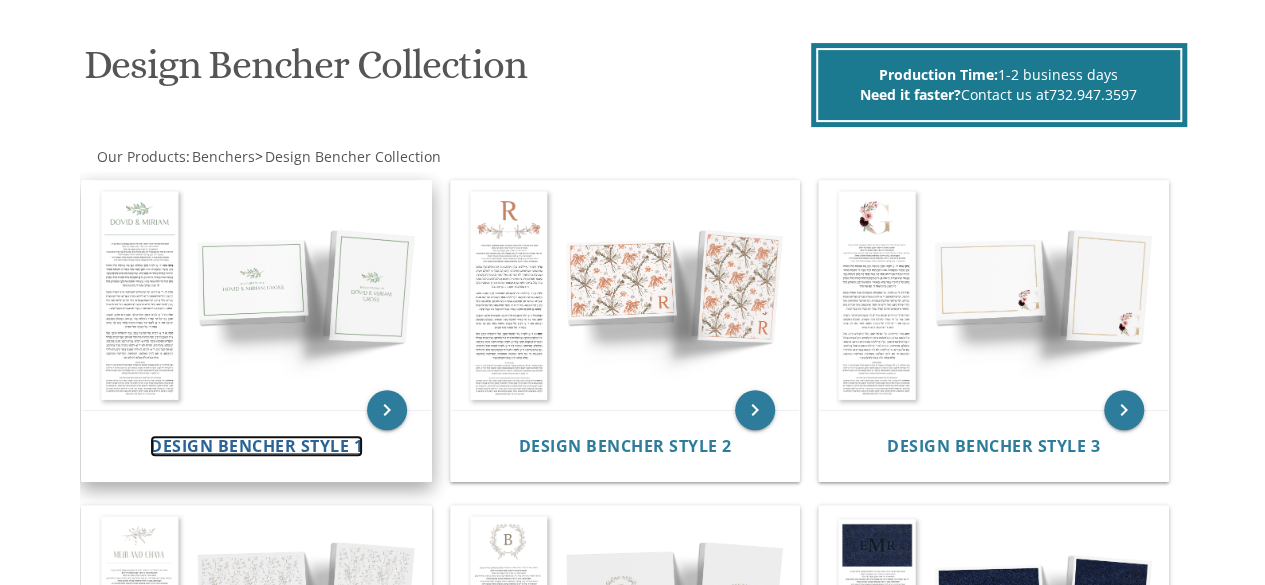 click on "Design Bencher Style 1" at bounding box center (256, 446) 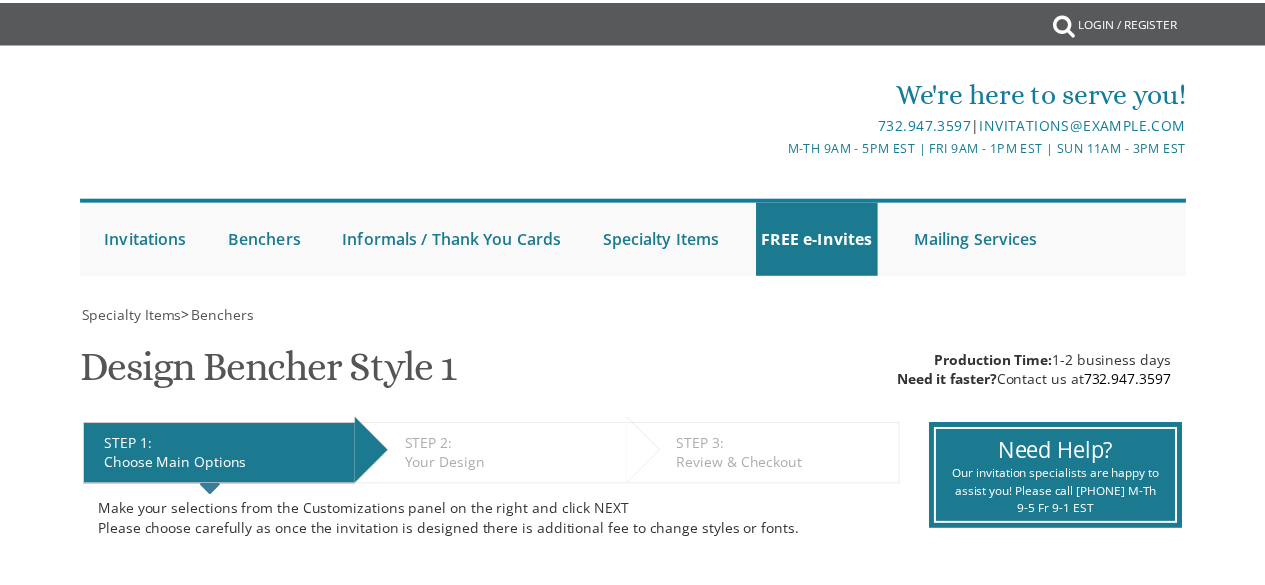 scroll, scrollTop: 0, scrollLeft: 0, axis: both 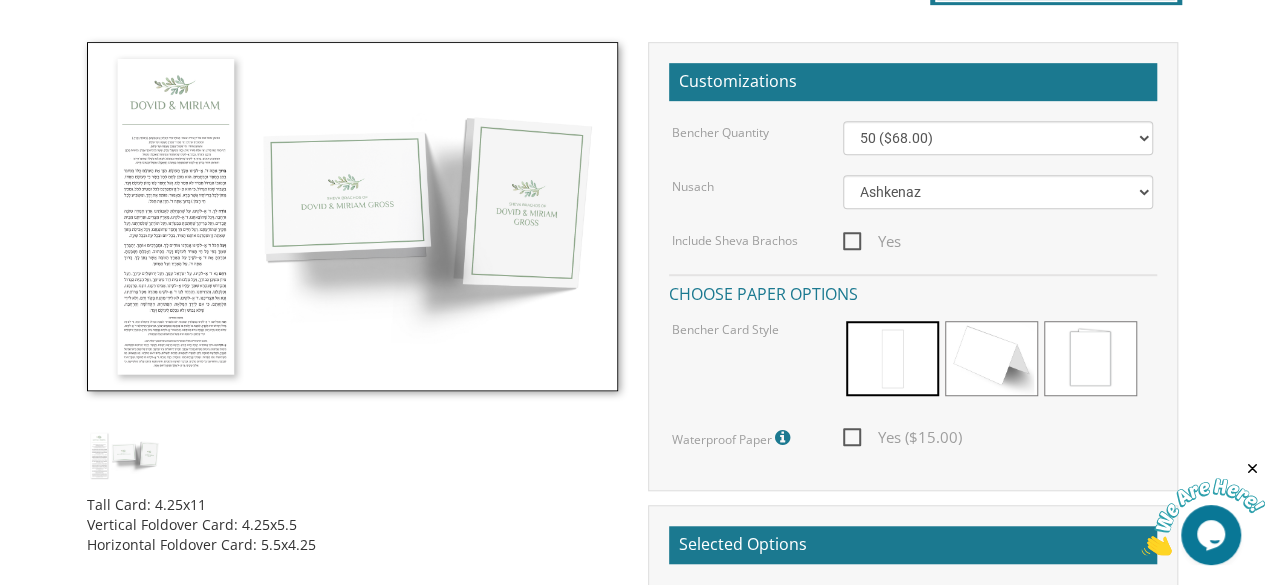 click on "My Cart
{{shoppingcart.totalQuantityDisplay}}
Total:
{{shoppingcart.subtotal}}
{{shoppingcart.total}}
{{shoppingcartitem.description}}
Qty. {{shoppingcartitem.quantity}}
{{productoption.name}}" at bounding box center (632, -262) 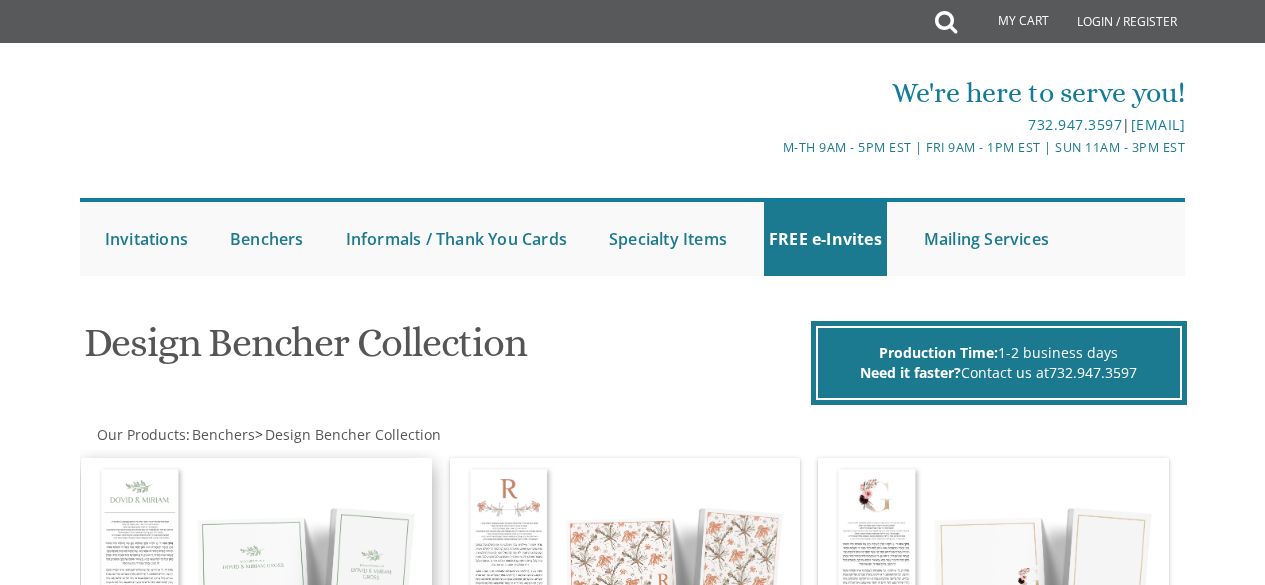 scroll, scrollTop: 278, scrollLeft: 0, axis: vertical 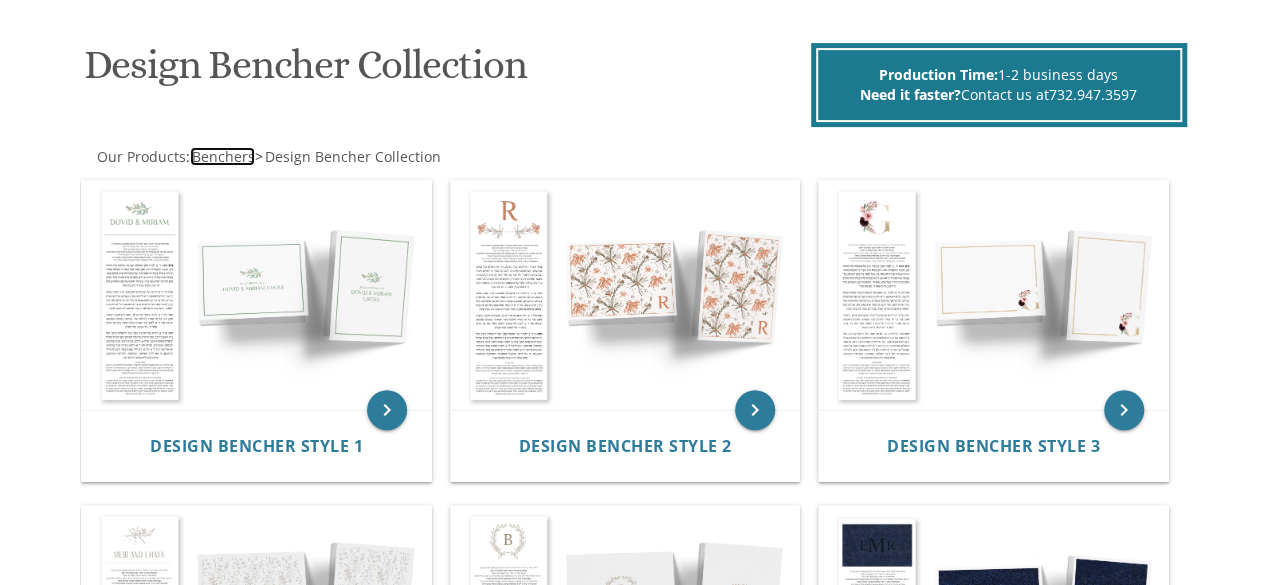 click on "Benchers" at bounding box center [223, 156] 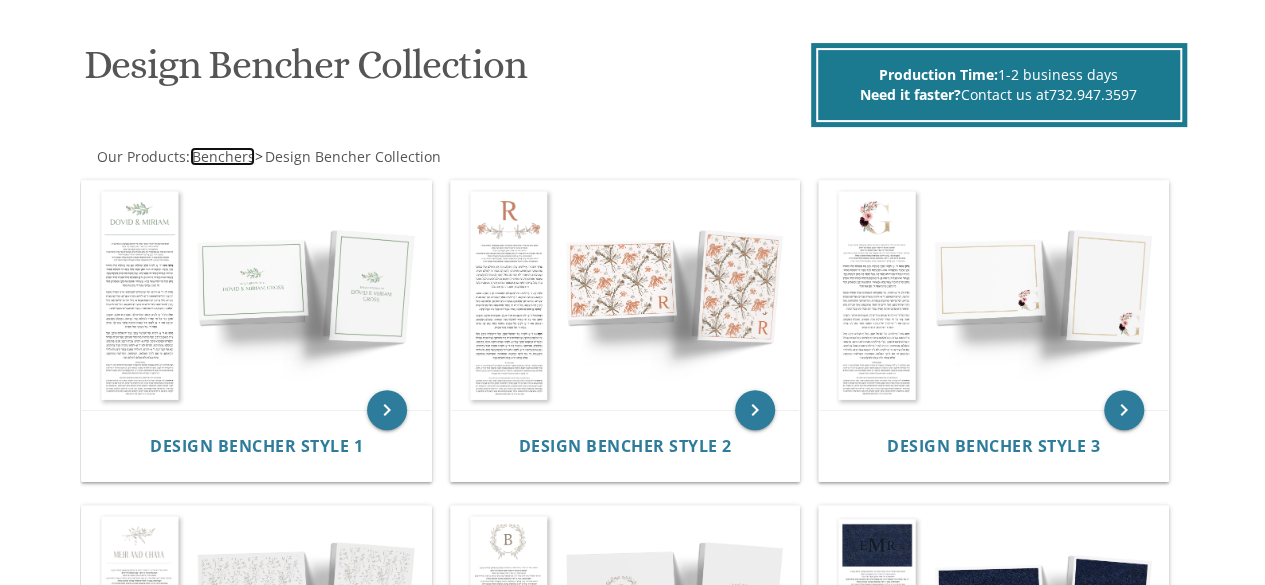 click on "Benchers" at bounding box center (223, 156) 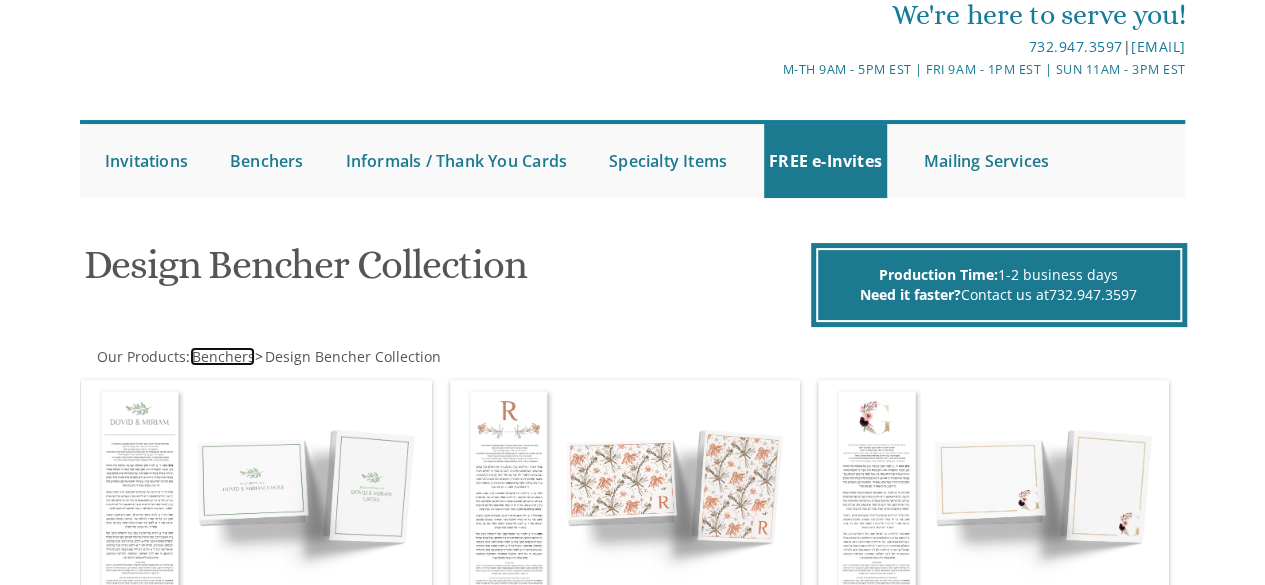 scroll, scrollTop: 38, scrollLeft: 0, axis: vertical 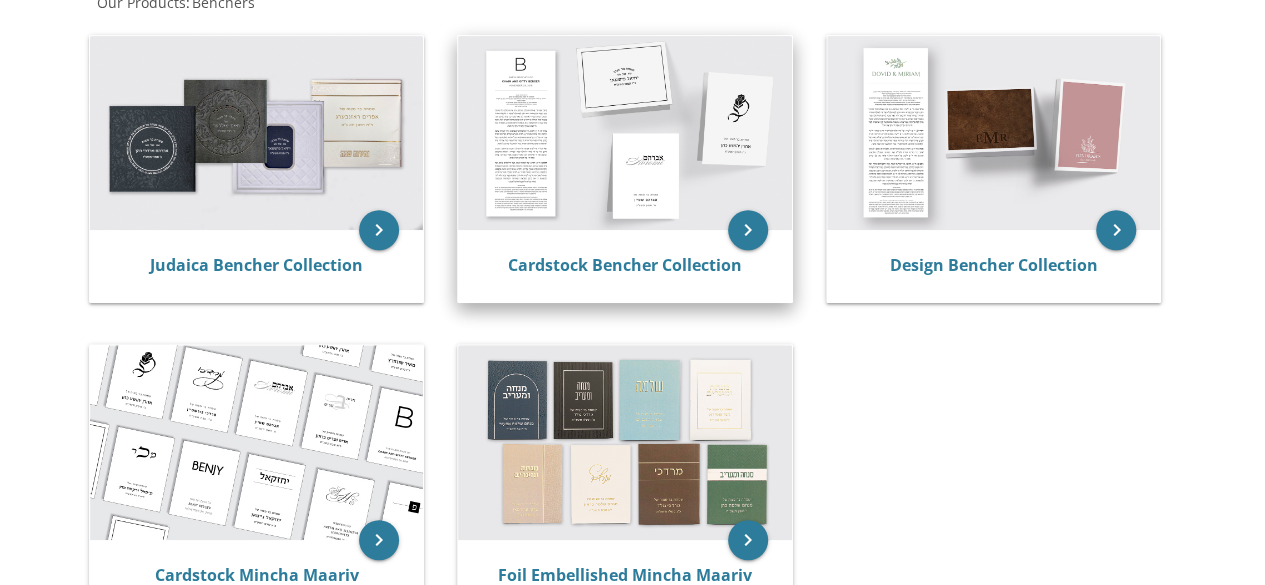 click at bounding box center [625, 133] 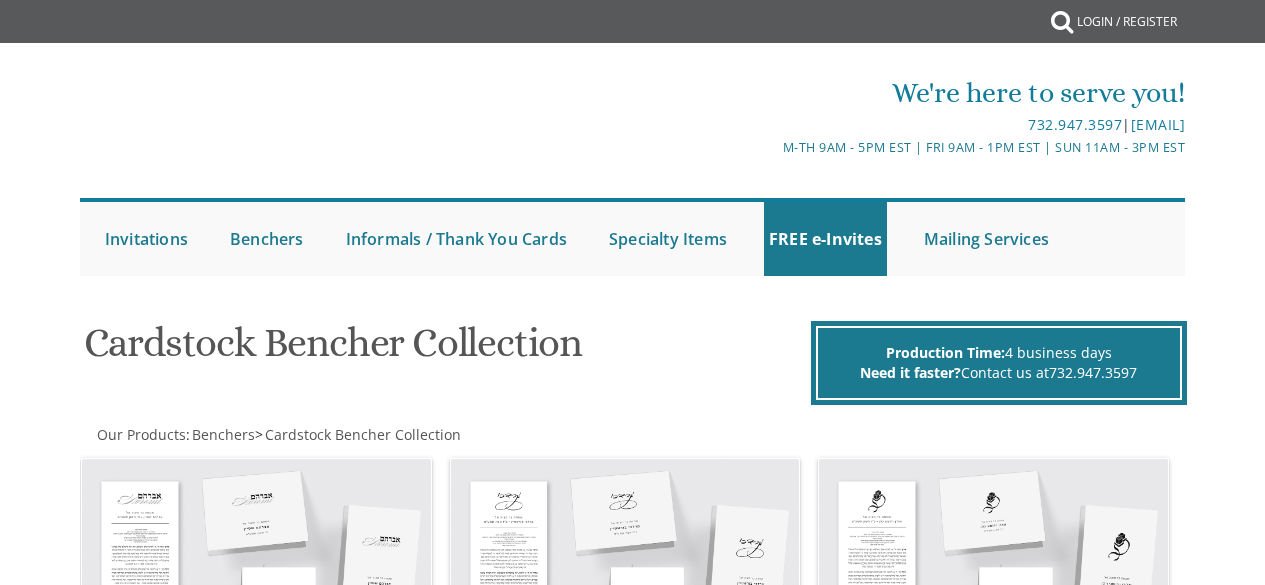 scroll, scrollTop: 0, scrollLeft: 0, axis: both 